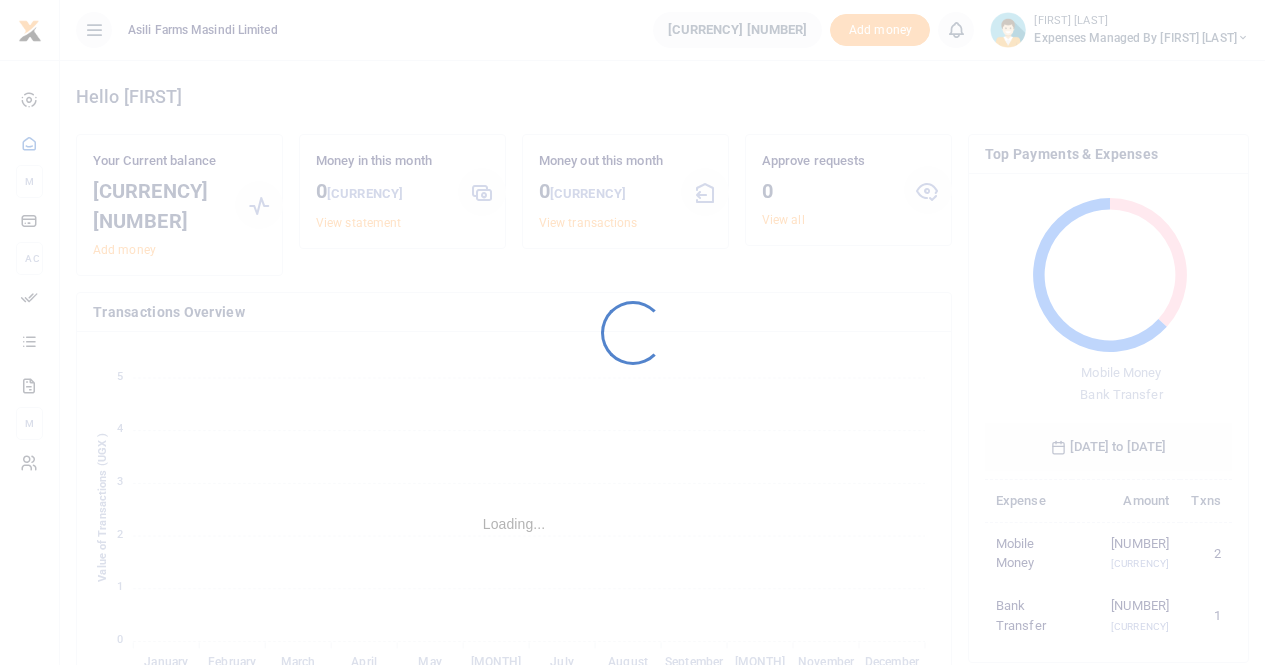 scroll, scrollTop: 0, scrollLeft: 0, axis: both 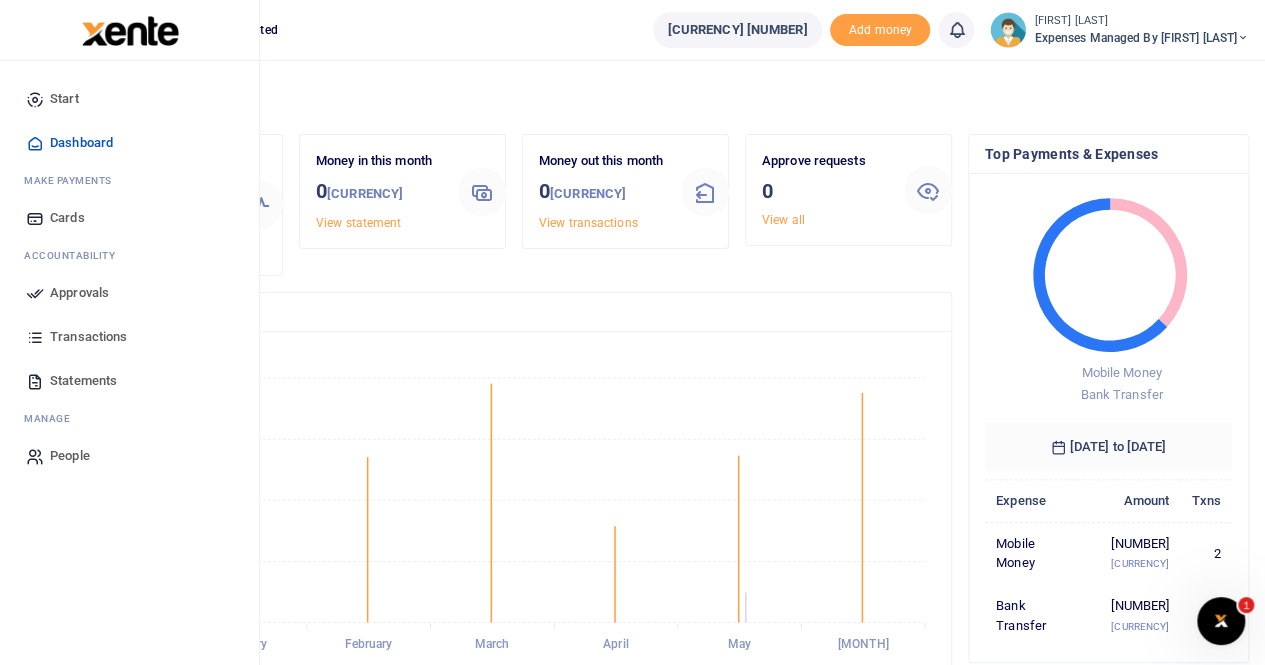 click on "Approvals" at bounding box center (79, 293) 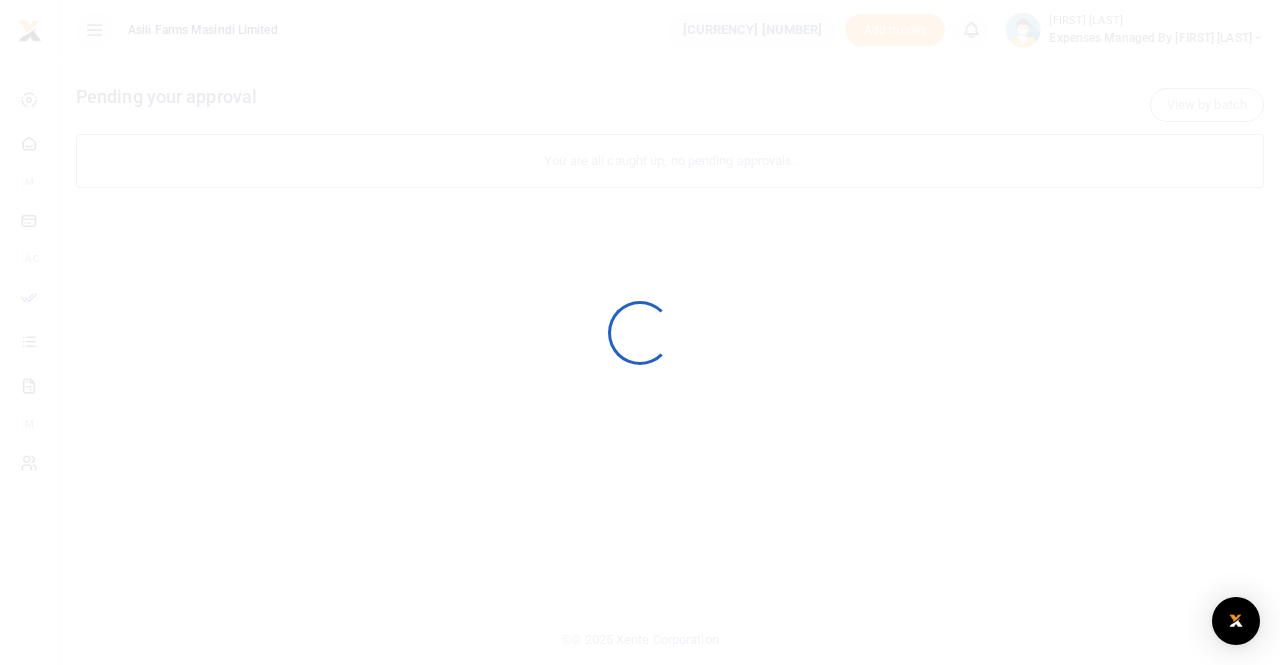 scroll, scrollTop: 0, scrollLeft: 0, axis: both 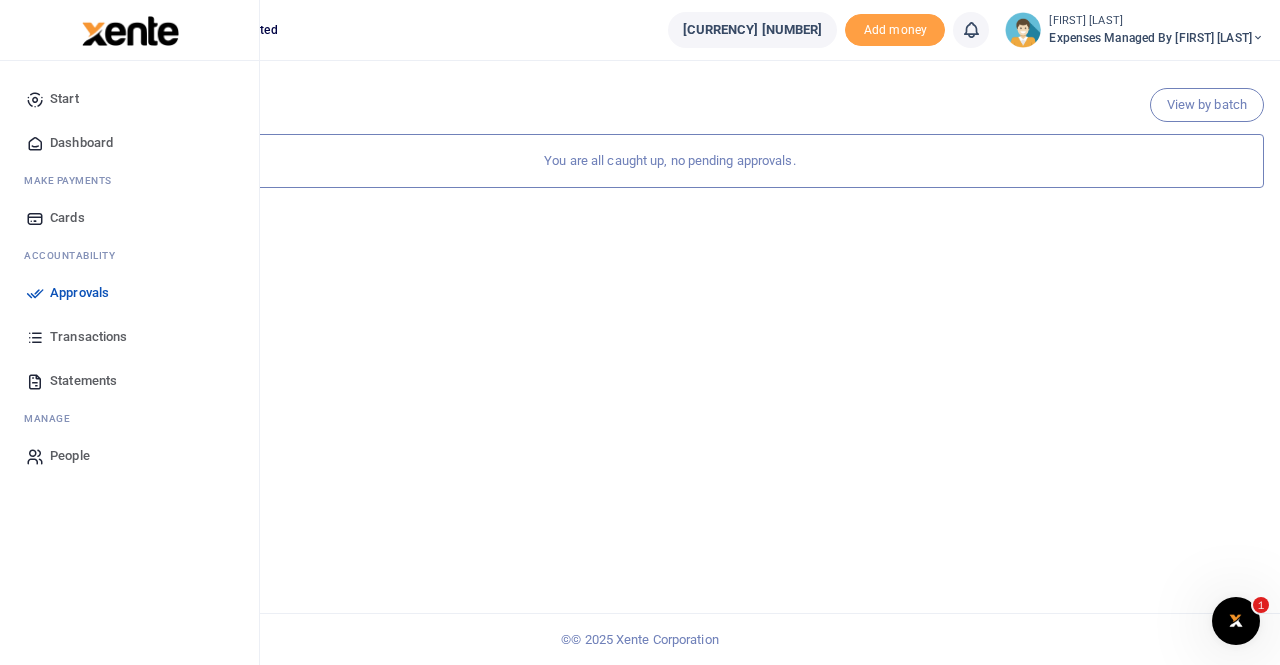 click on "Approvals" at bounding box center (79, 293) 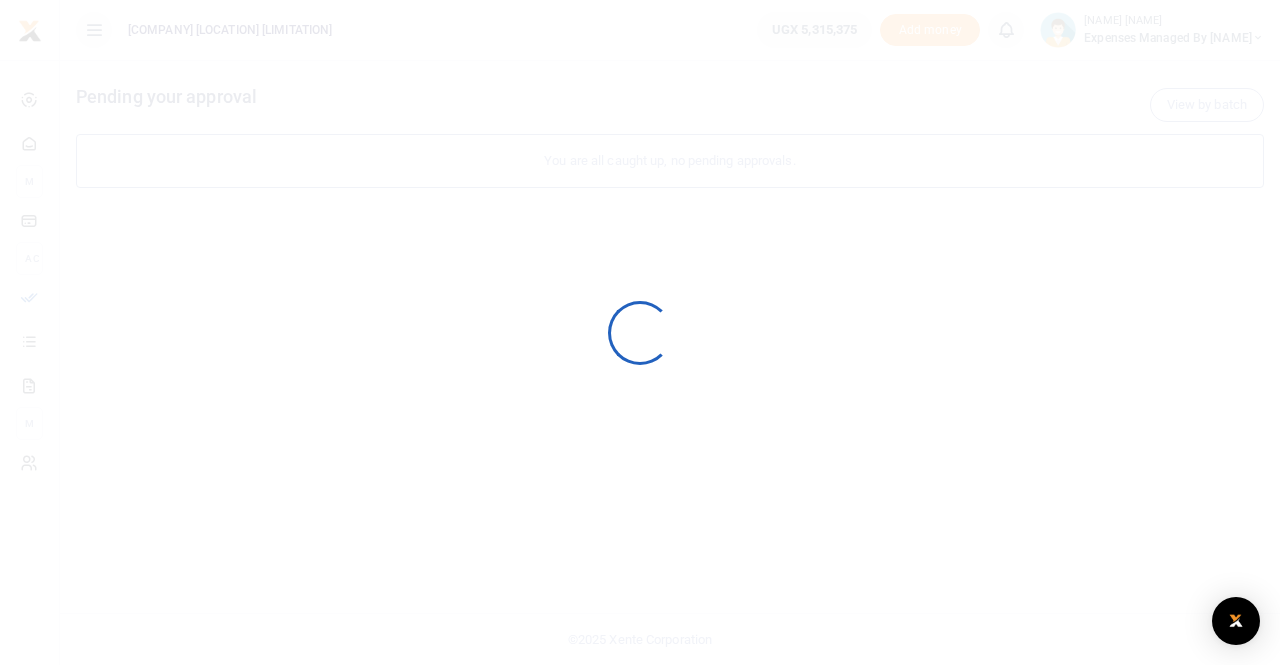 scroll, scrollTop: 0, scrollLeft: 0, axis: both 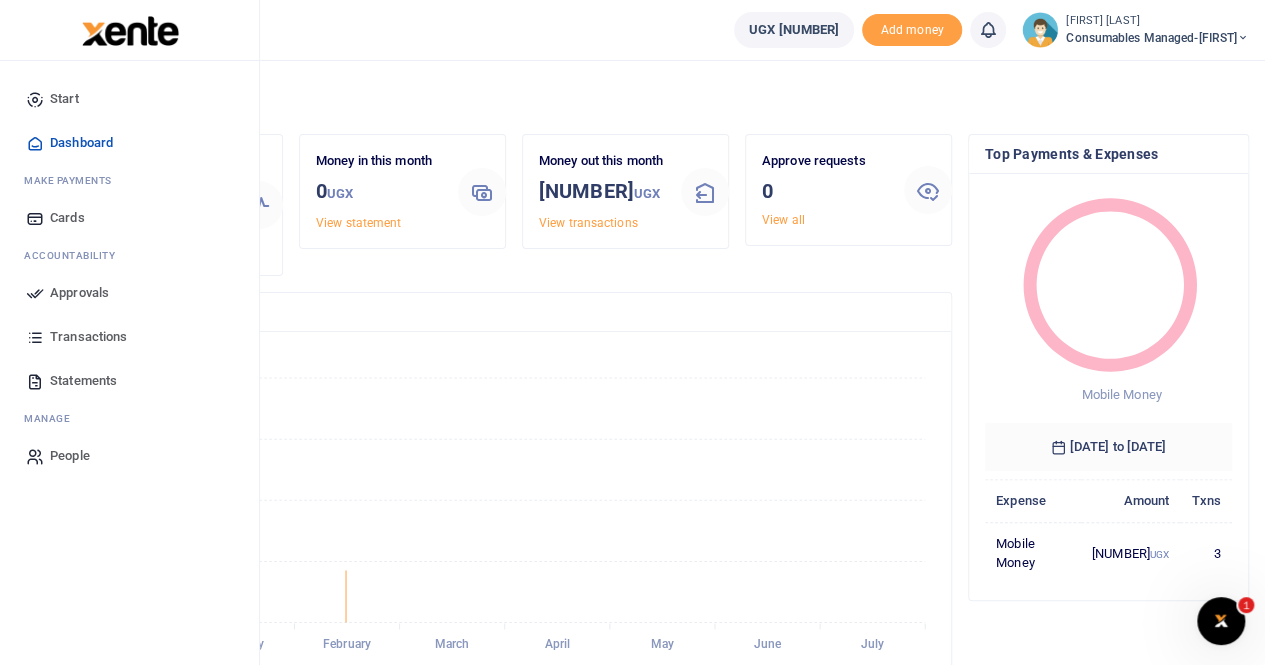 click on "Approvals" at bounding box center (79, 293) 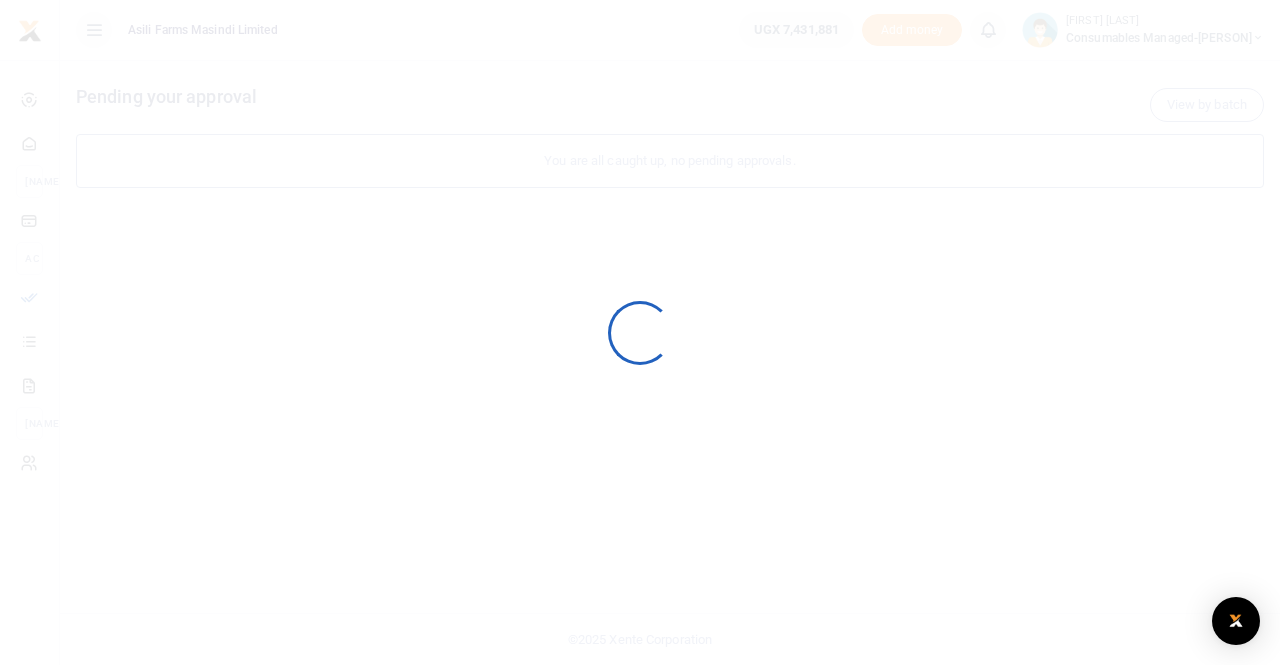 scroll, scrollTop: 0, scrollLeft: 0, axis: both 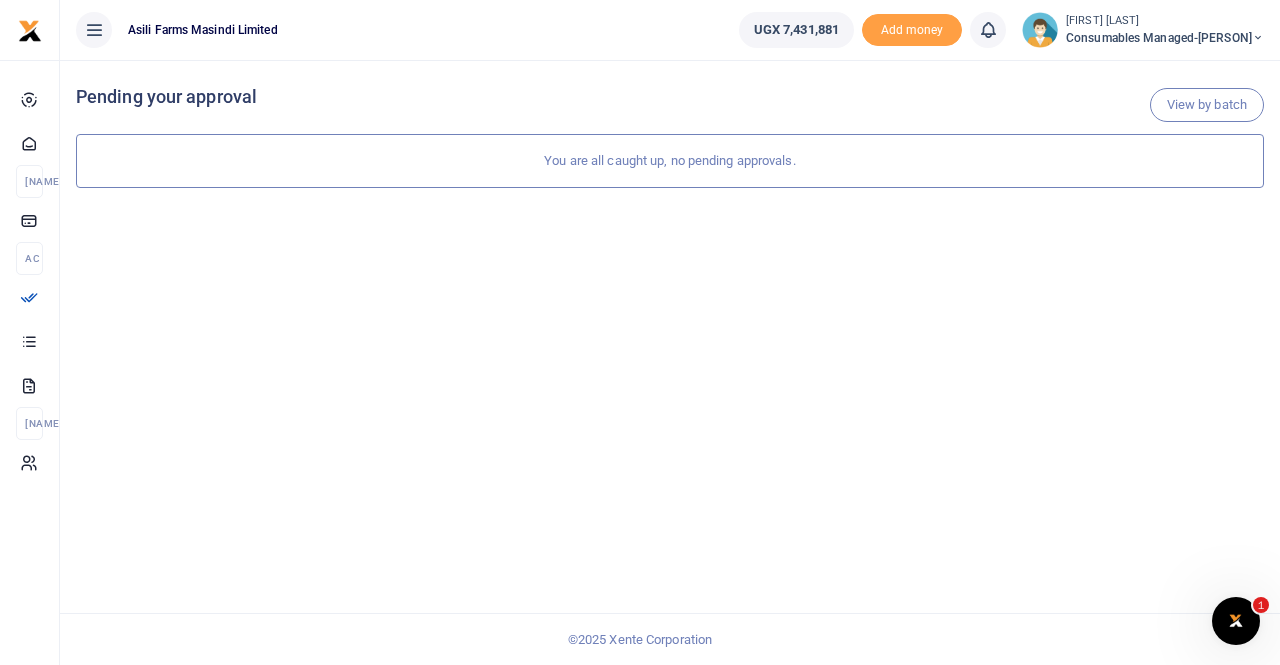 click on "Consumables managed-Joselyne" at bounding box center [1165, 38] 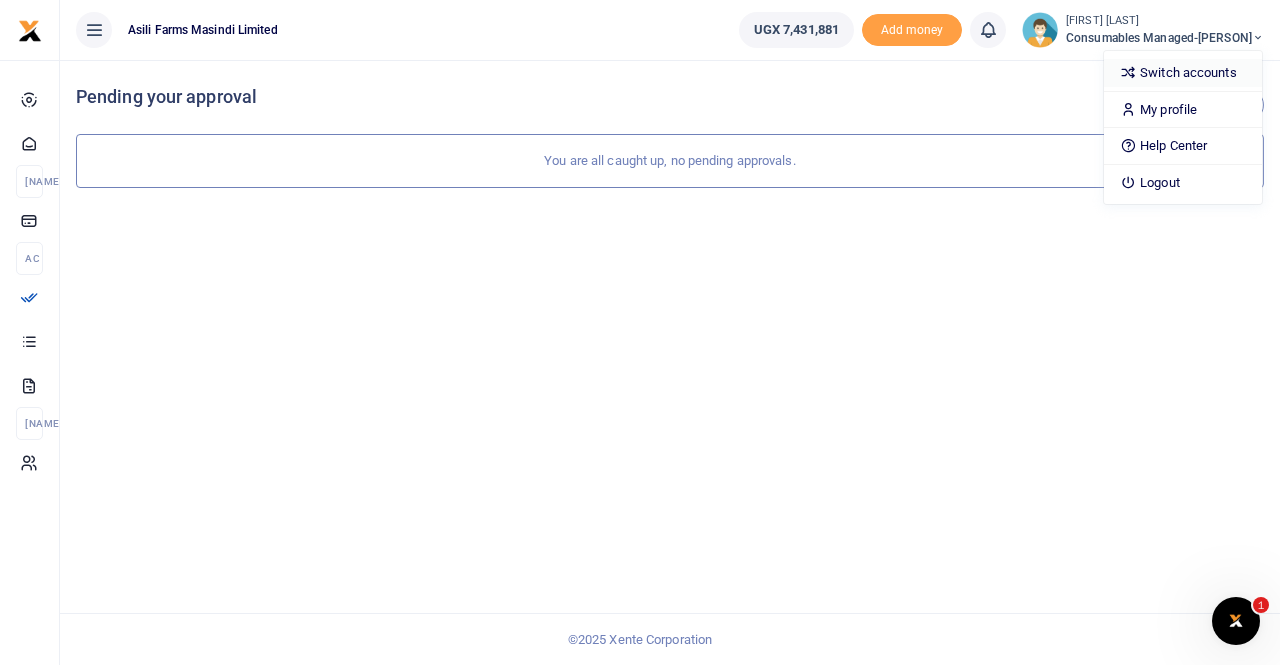 click on "Switch accounts" at bounding box center (1183, 73) 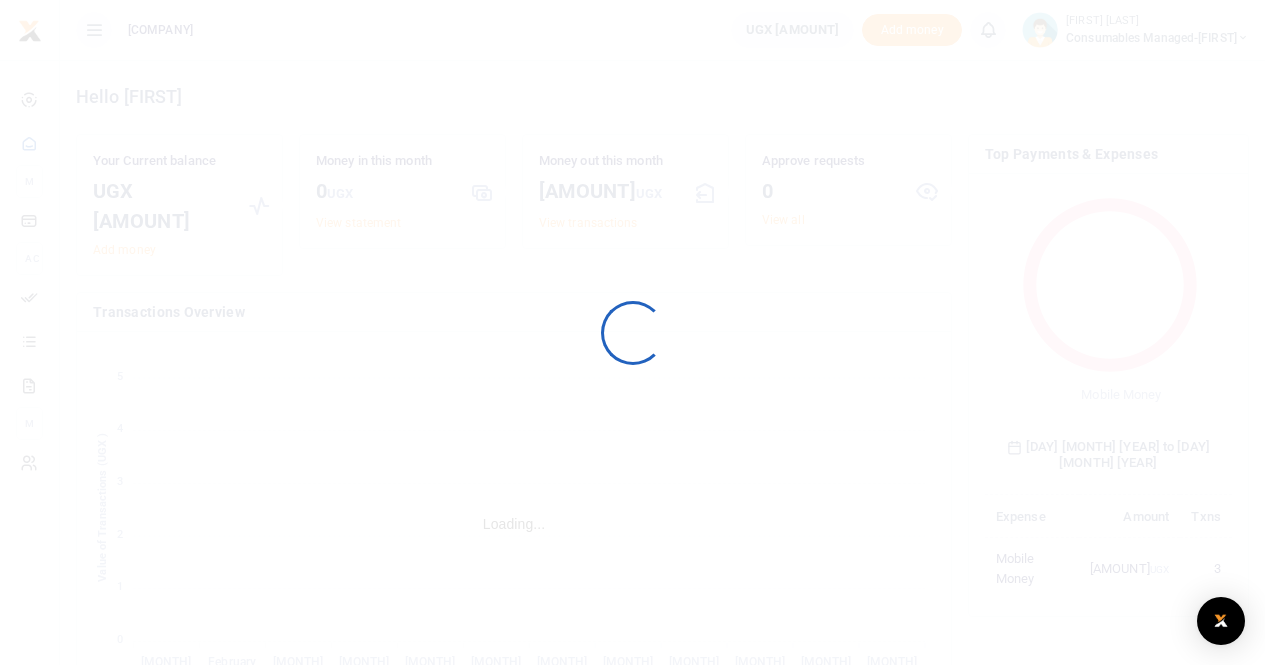 scroll, scrollTop: 0, scrollLeft: 0, axis: both 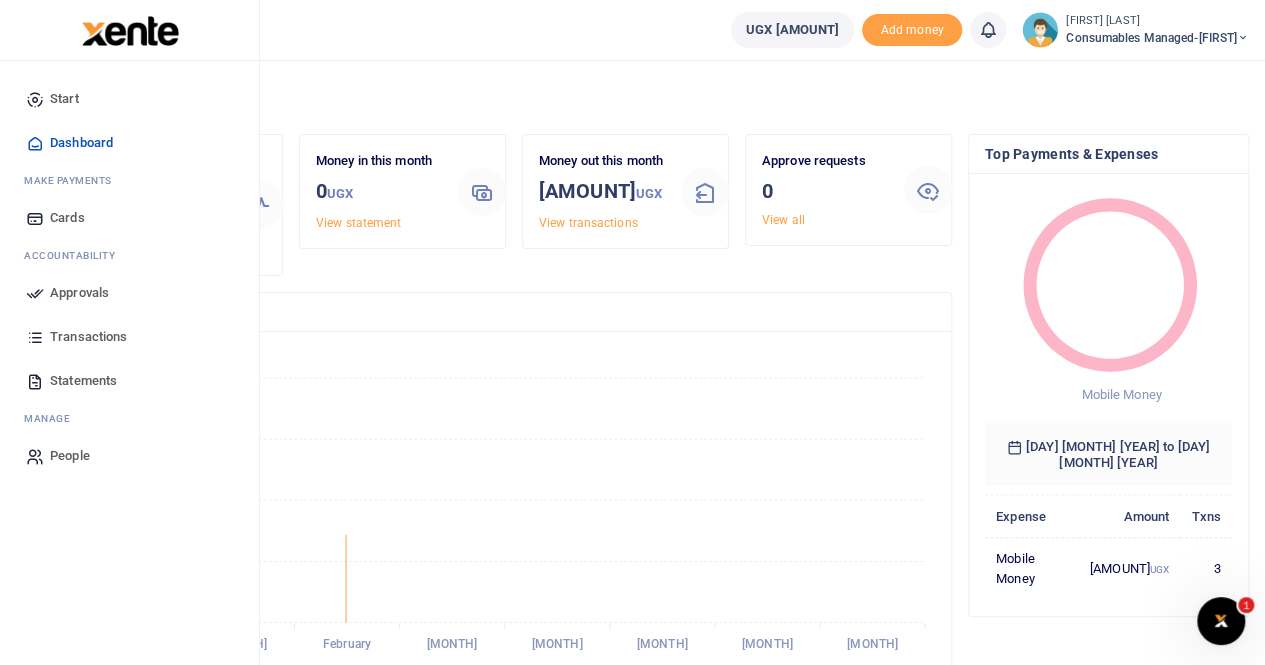 click on "Approvals" at bounding box center [79, 293] 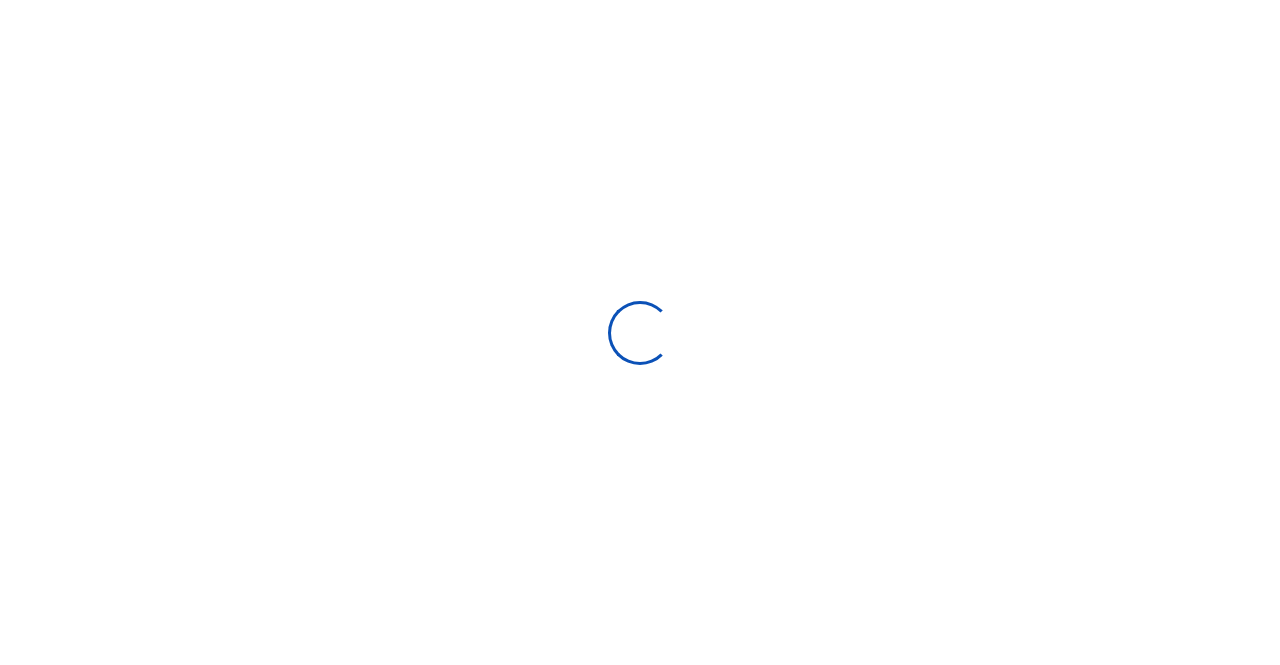 scroll, scrollTop: 0, scrollLeft: 0, axis: both 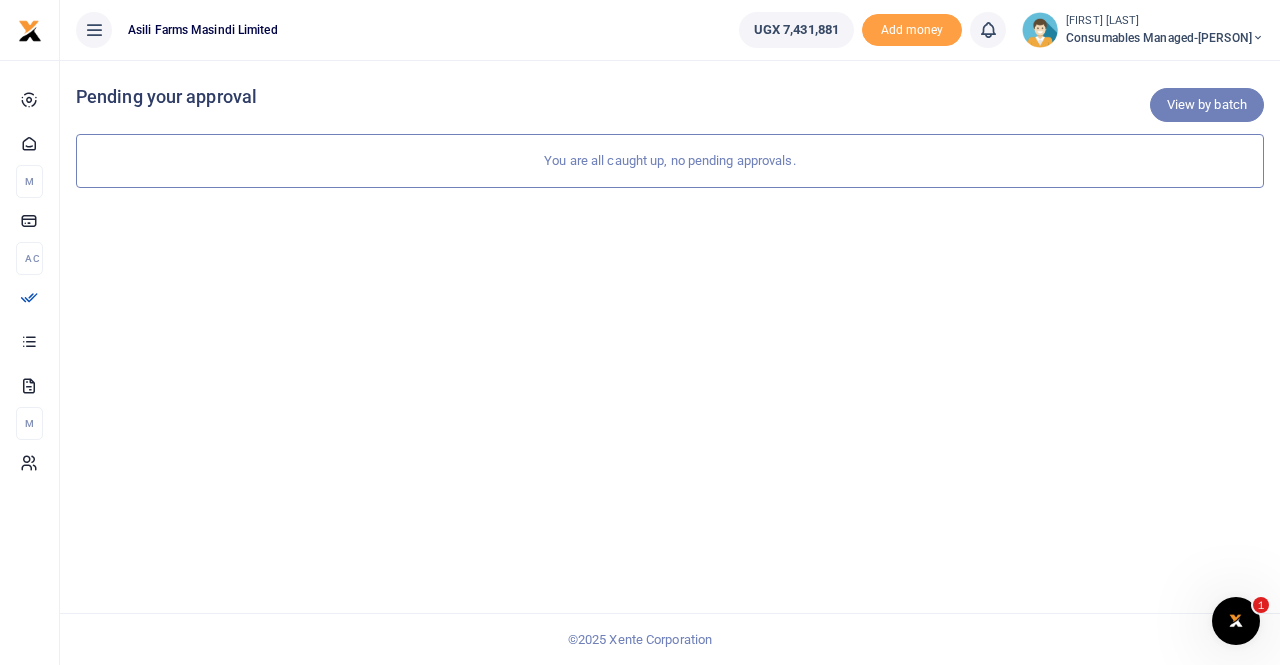 click on "View by batch" at bounding box center [1207, 105] 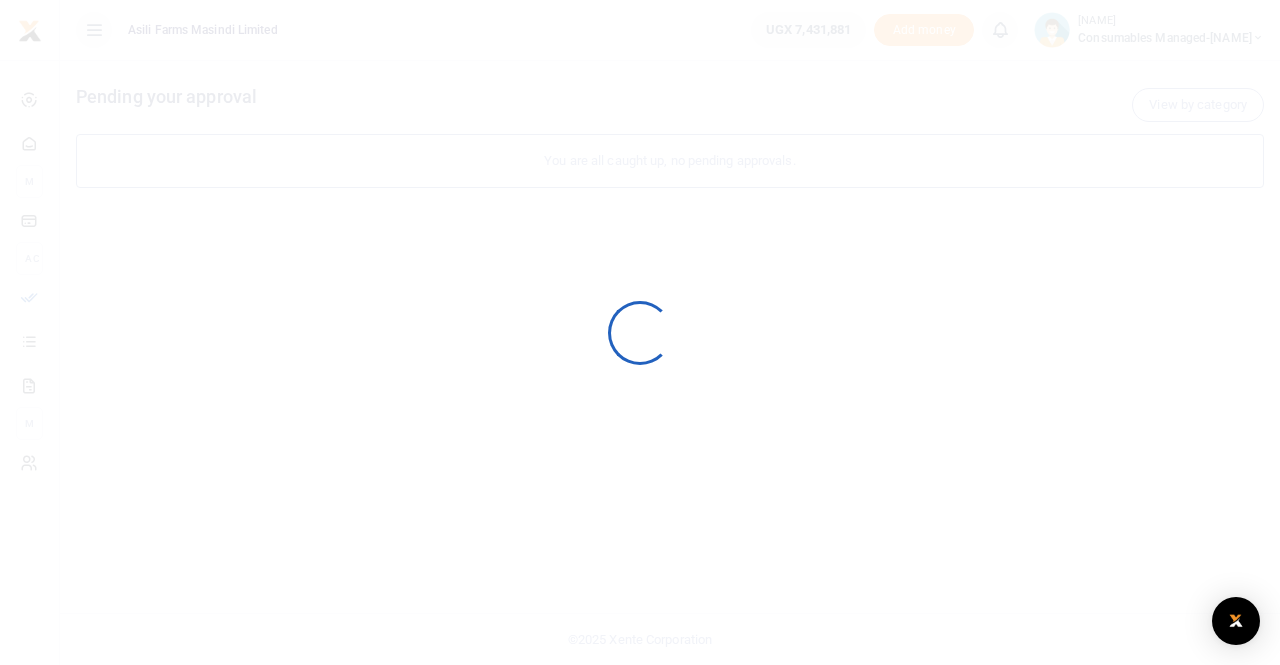 scroll, scrollTop: 0, scrollLeft: 0, axis: both 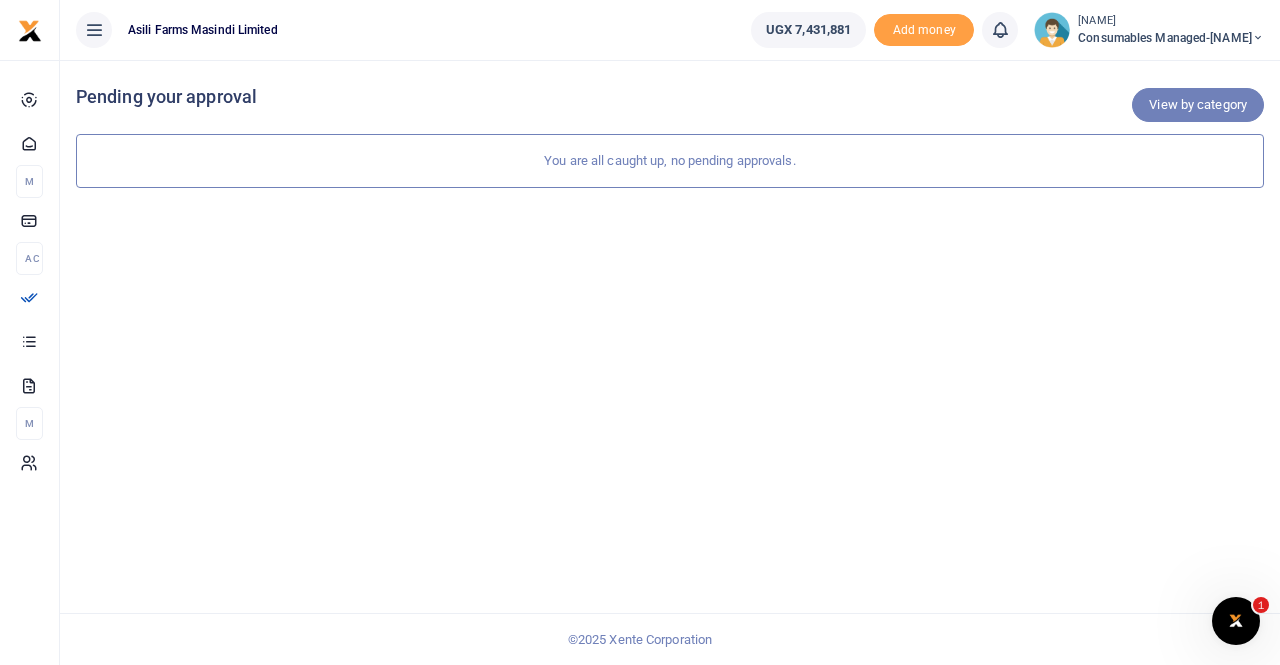 click on "View by category" at bounding box center [1198, 105] 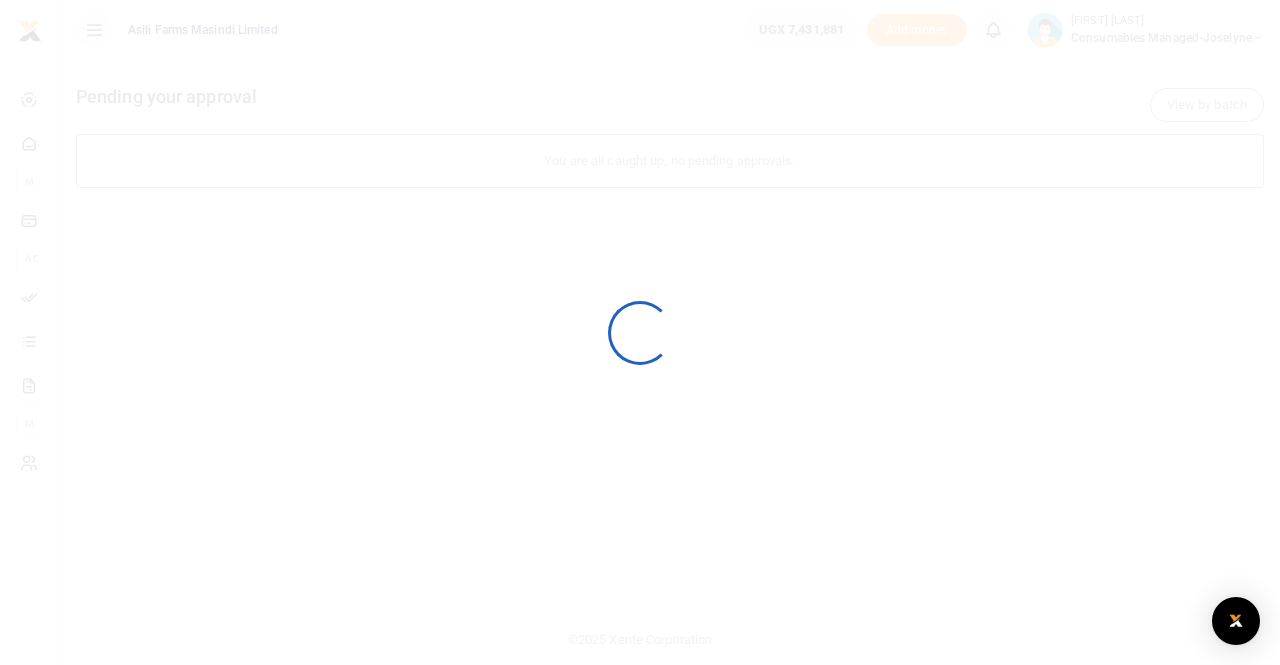 scroll, scrollTop: 0, scrollLeft: 0, axis: both 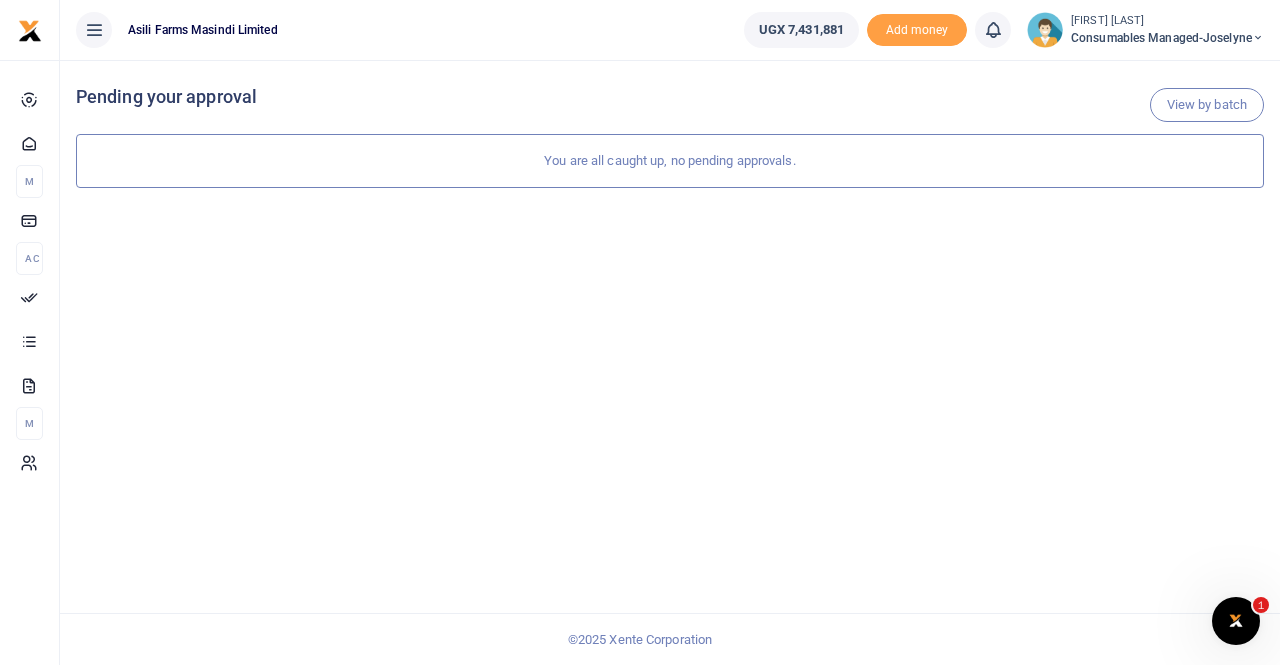 click on "Consumables managed-Joselyne" at bounding box center [1167, 38] 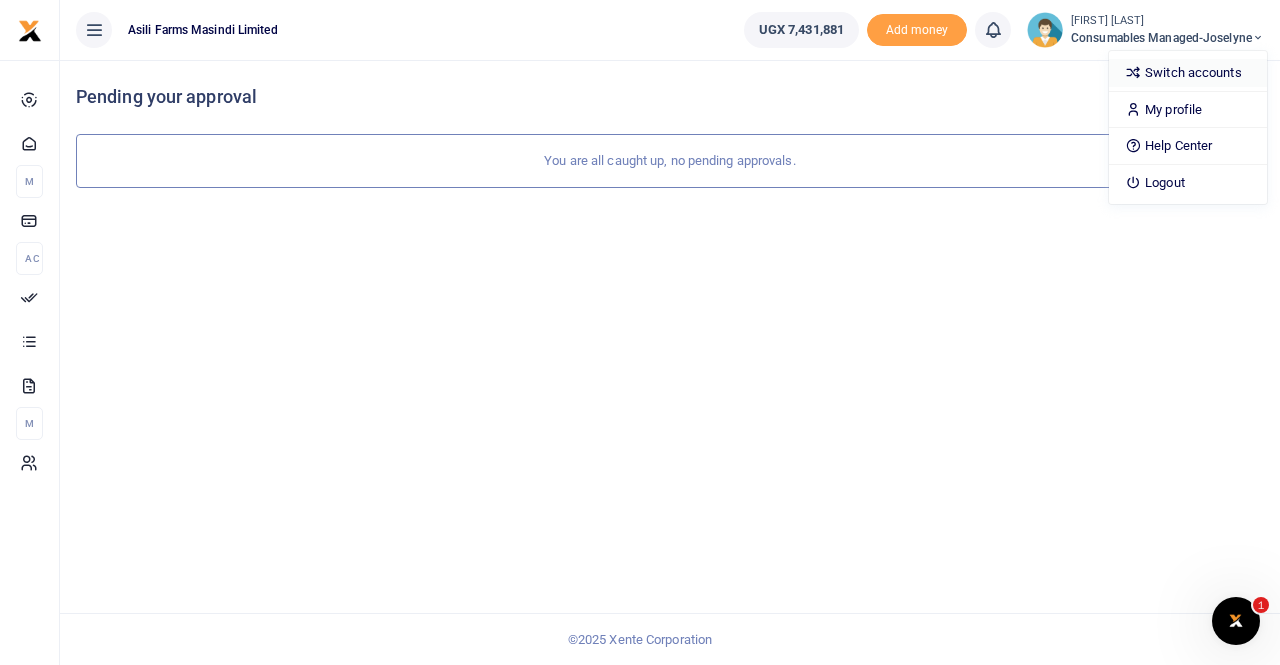 click on "Switch accounts" at bounding box center (1188, 73) 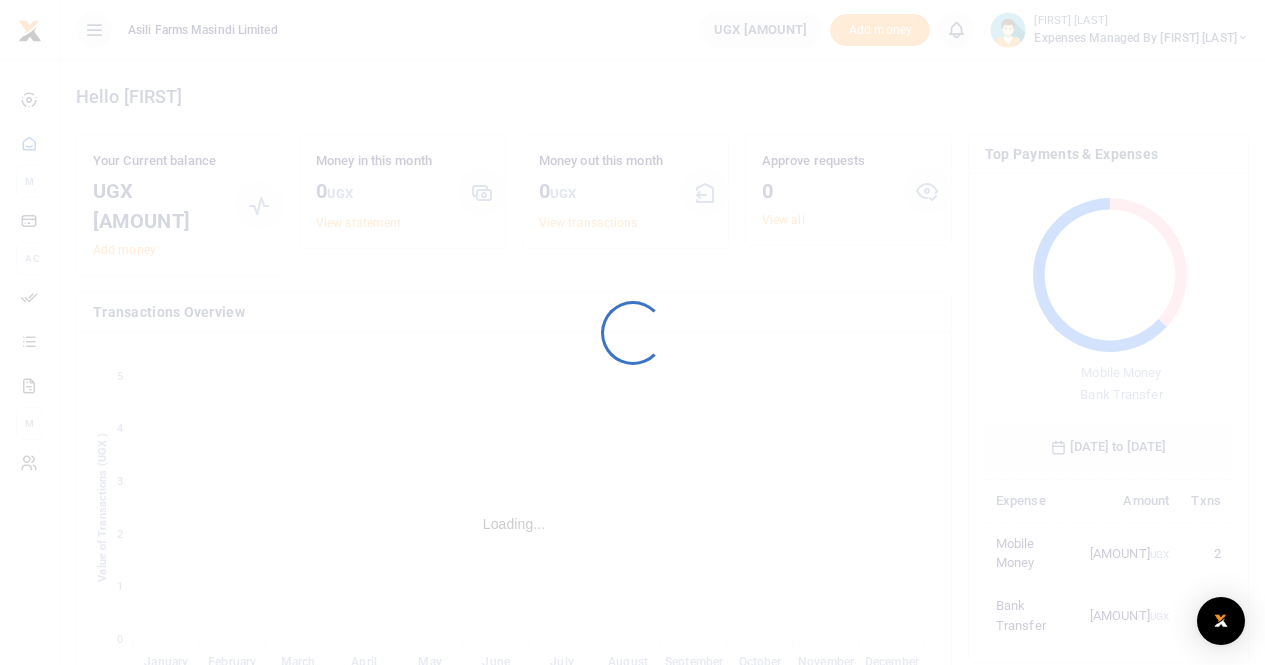 scroll, scrollTop: 0, scrollLeft: 0, axis: both 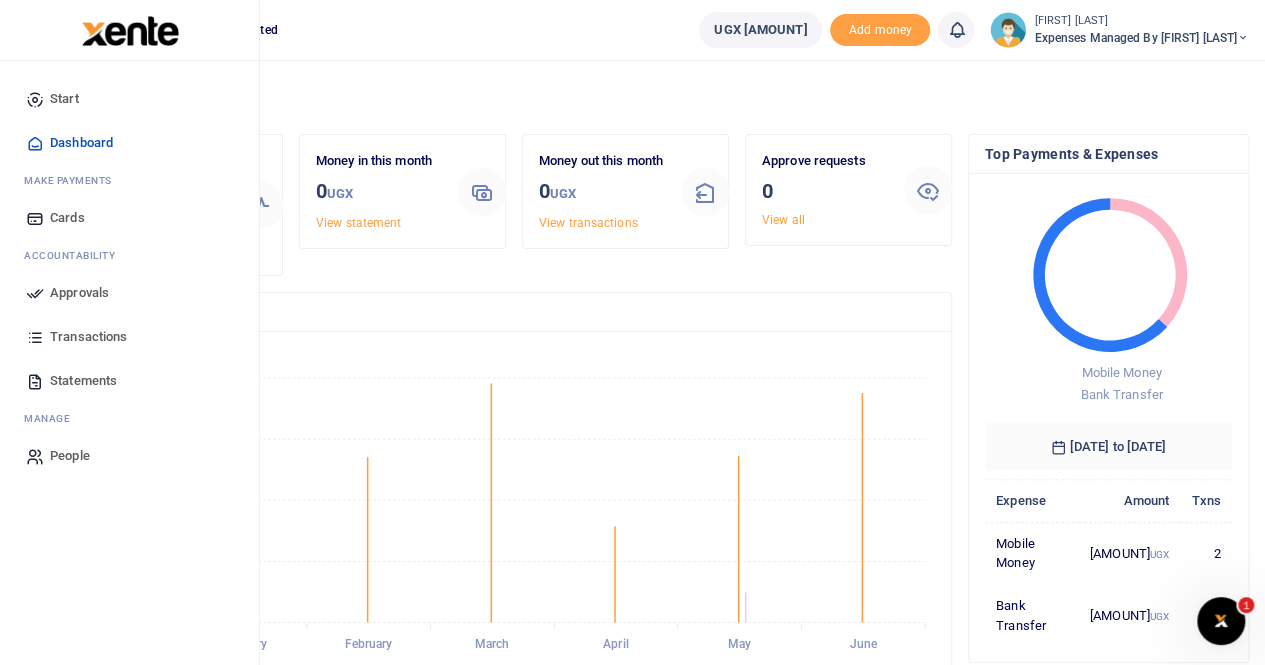 click on "Statements" at bounding box center (83, 381) 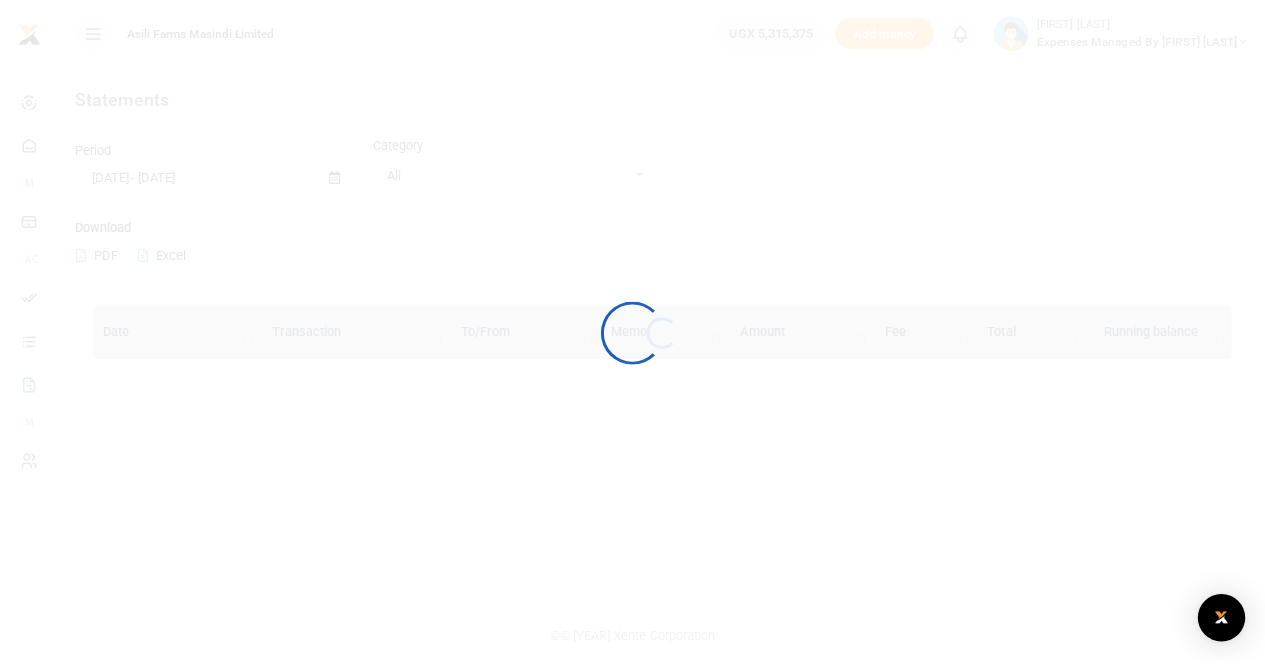 scroll, scrollTop: 0, scrollLeft: 0, axis: both 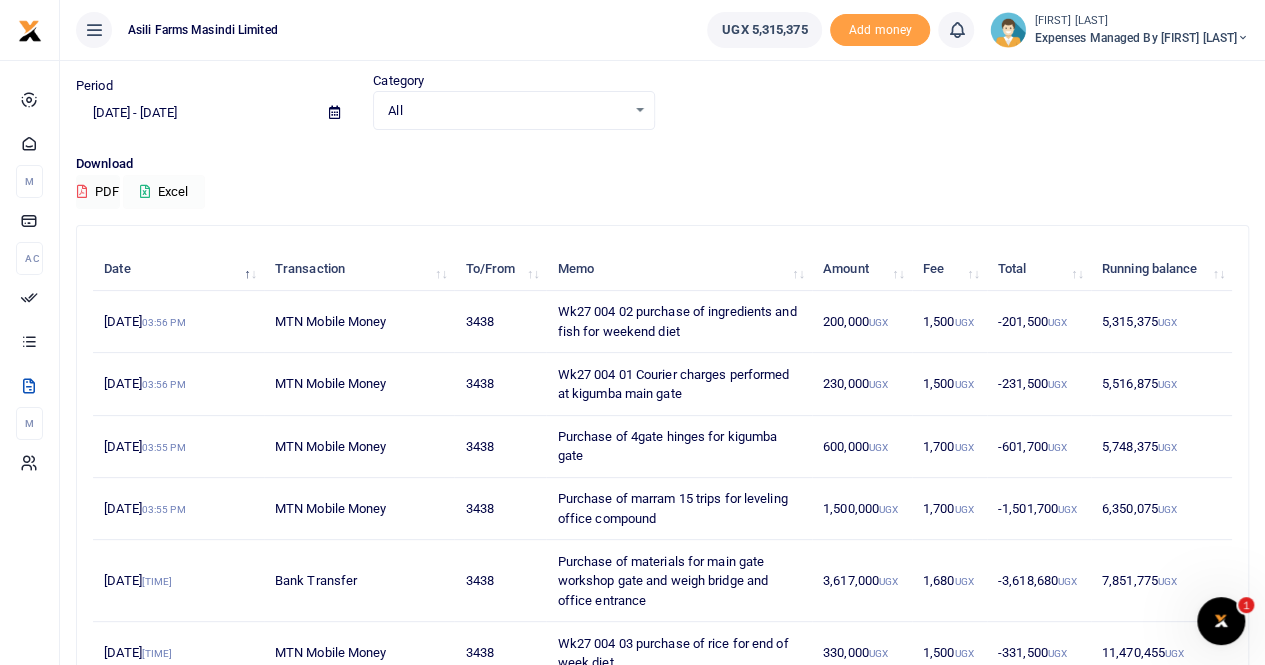 click on "Excel" at bounding box center [164, 192] 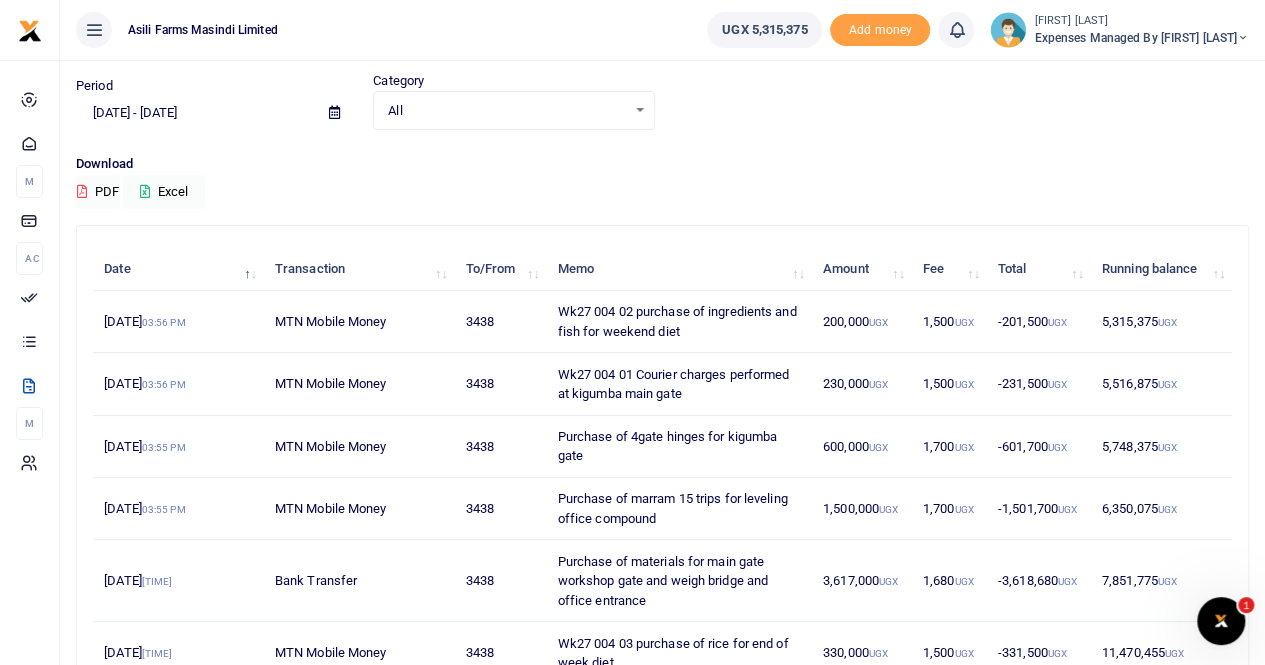 scroll, scrollTop: 0, scrollLeft: 0, axis: both 